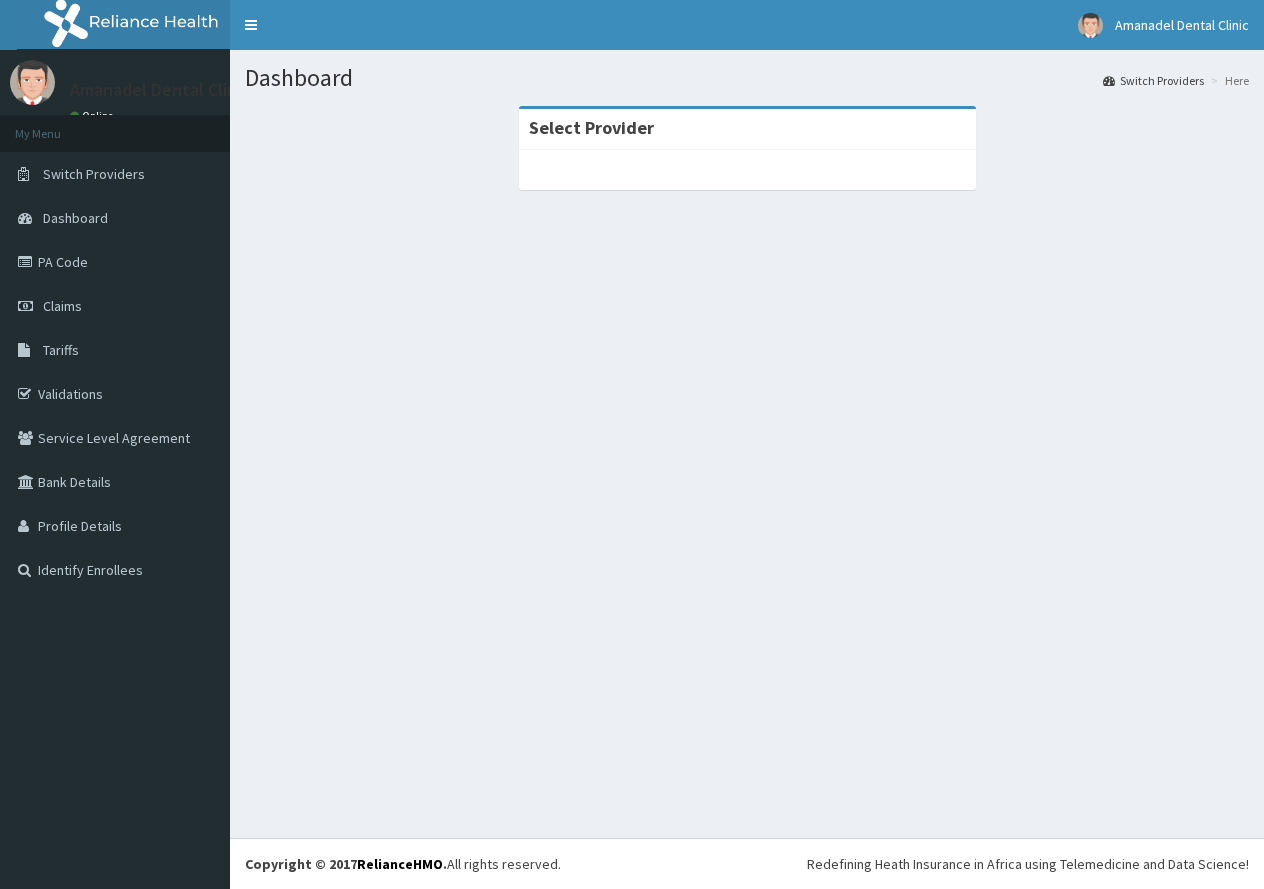 scroll, scrollTop: 0, scrollLeft: 0, axis: both 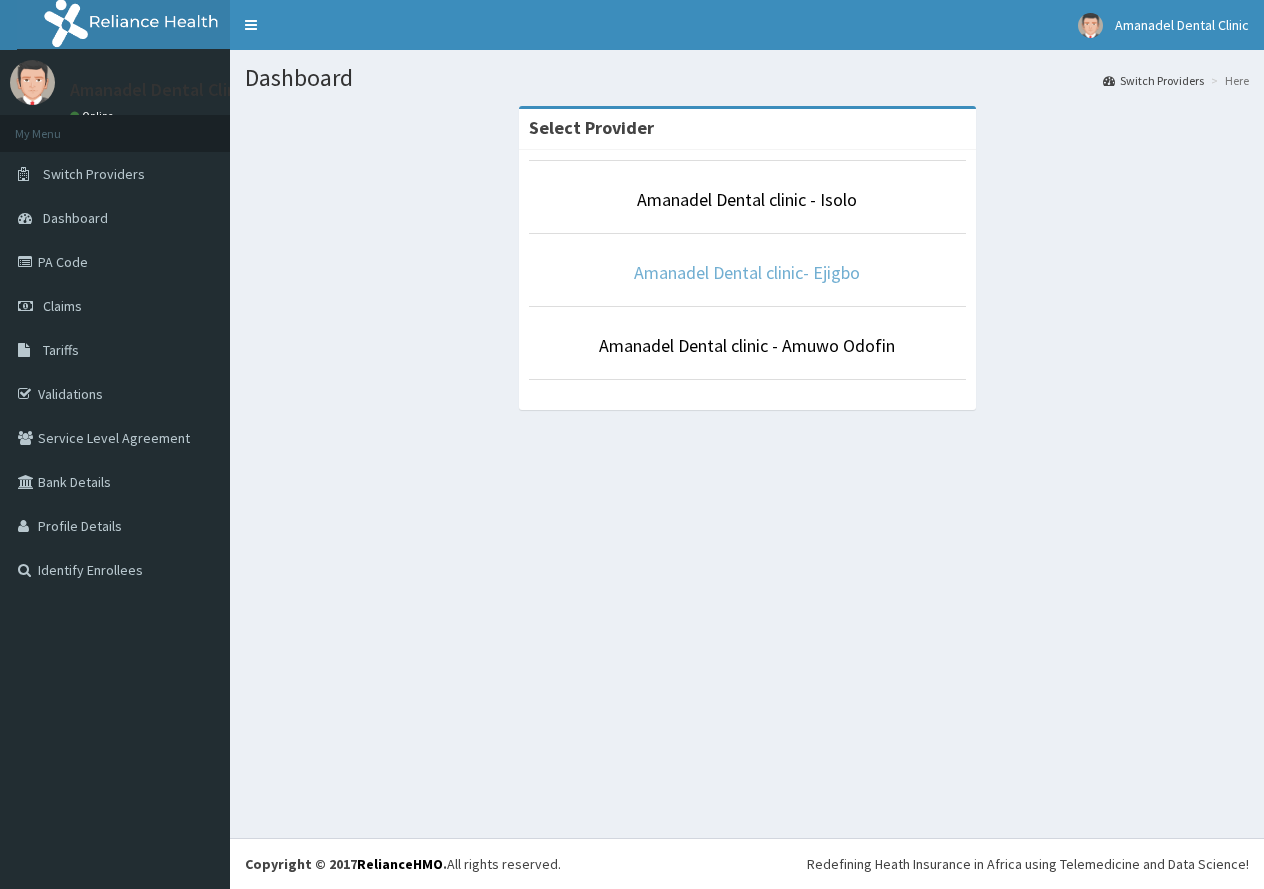 click on "Amanadel Dental clinic- Ejigbo" at bounding box center [747, 272] 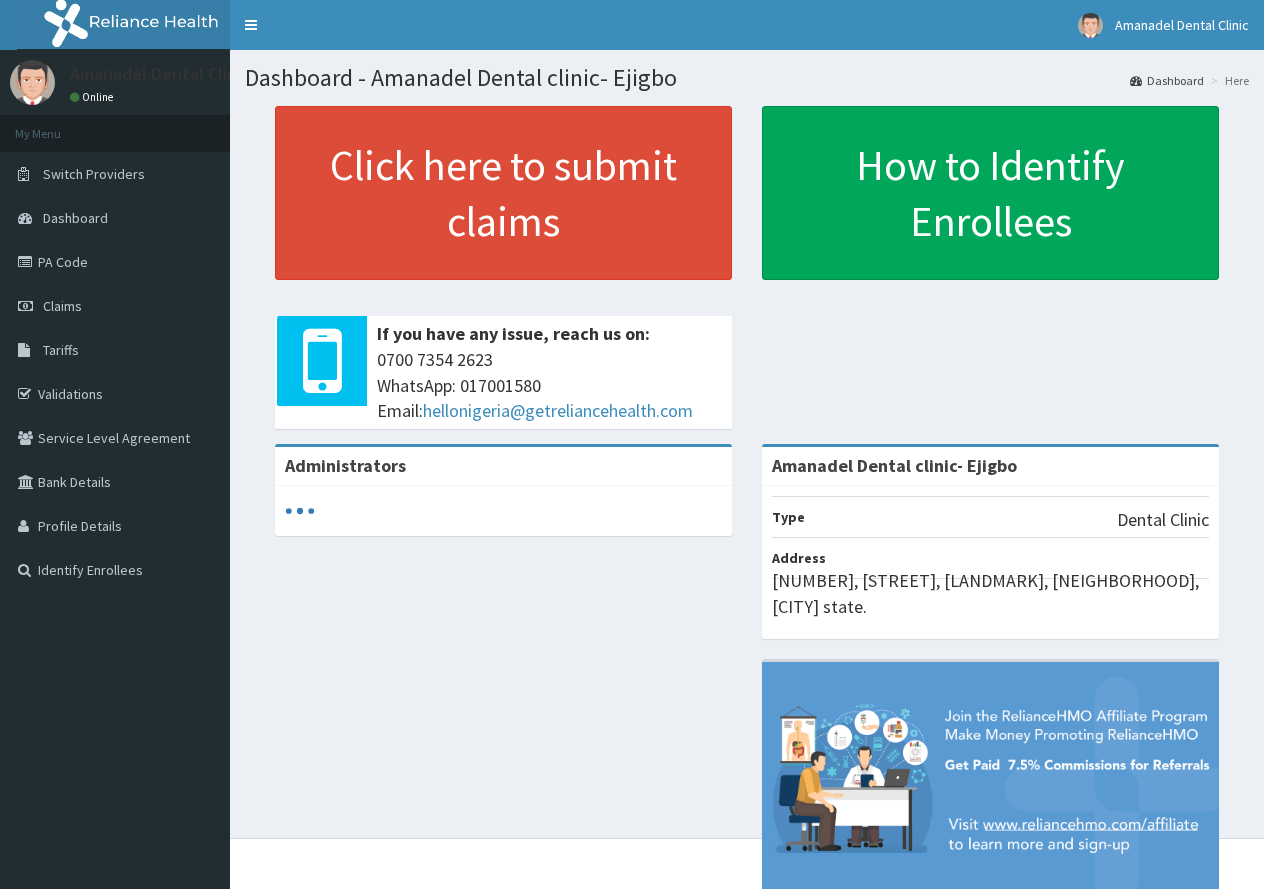 scroll, scrollTop: 0, scrollLeft: 0, axis: both 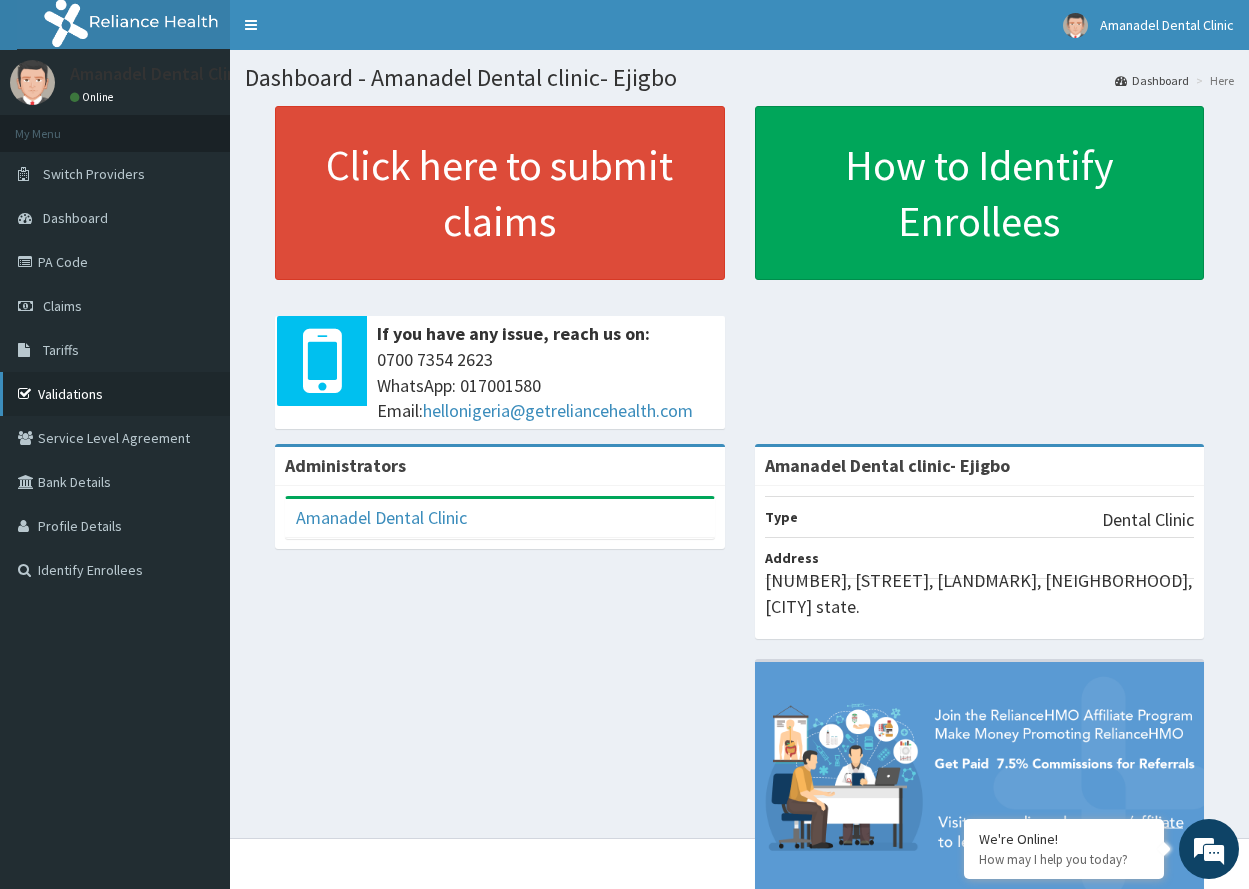 click on "Validations" at bounding box center (115, 394) 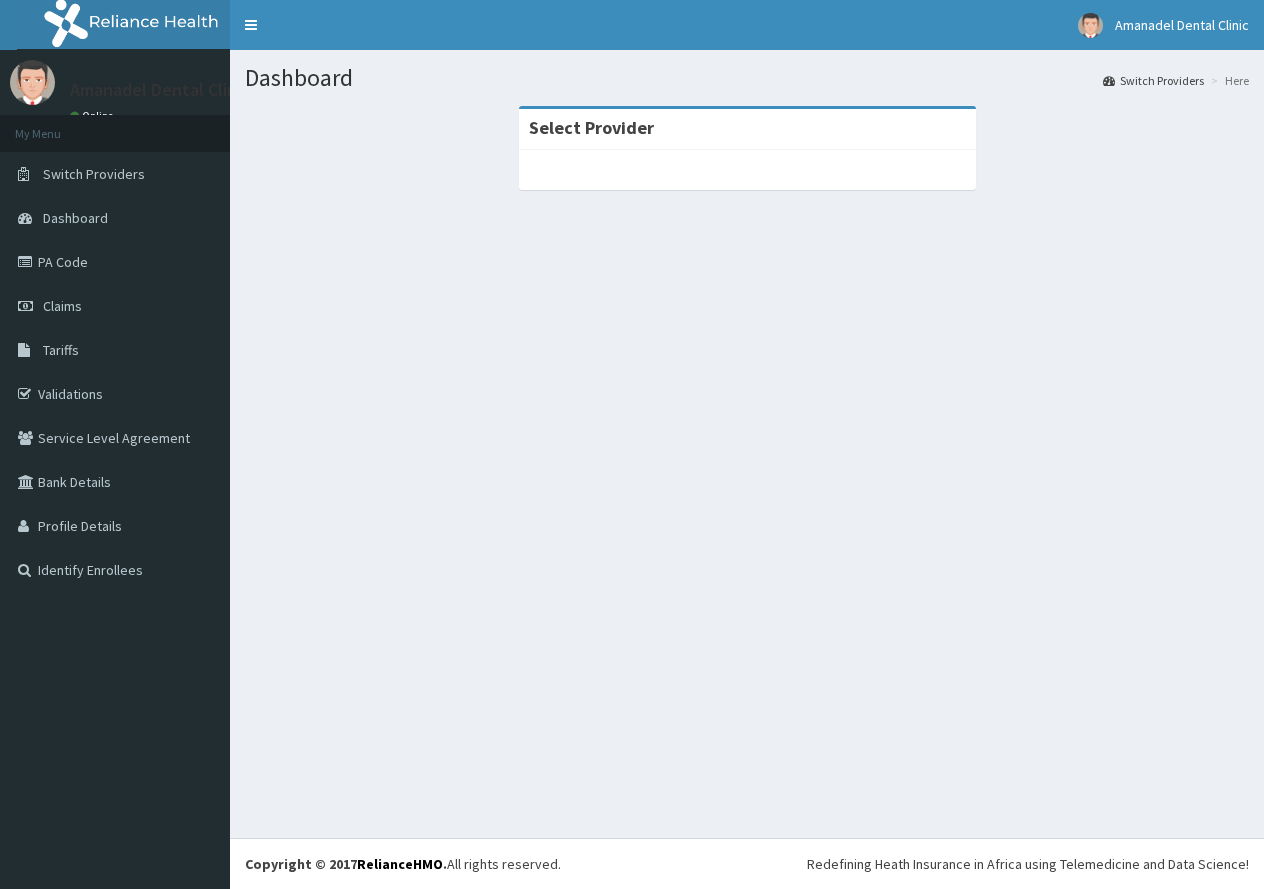 scroll, scrollTop: 0, scrollLeft: 0, axis: both 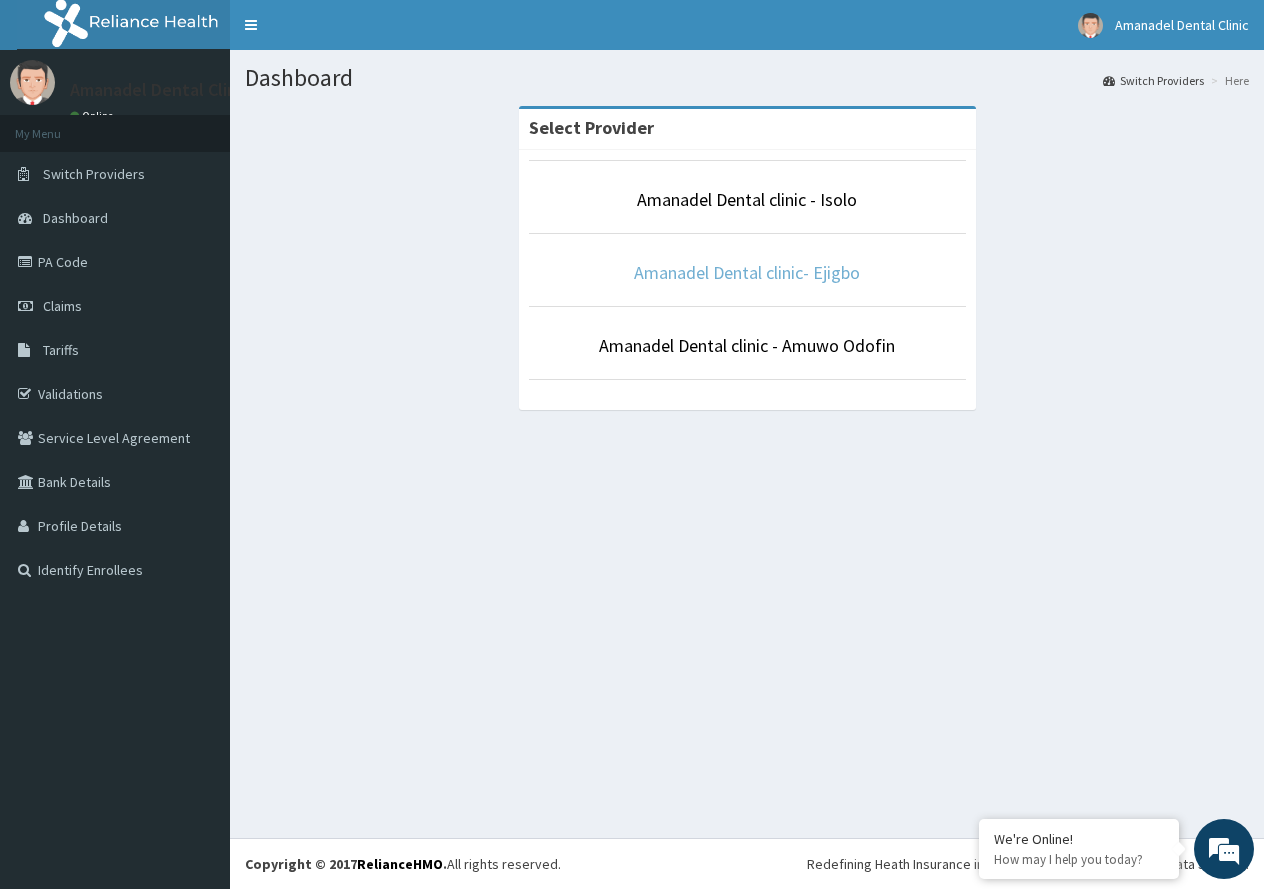 click on "Amanadel Dental clinic- Ejigbo" at bounding box center [747, 272] 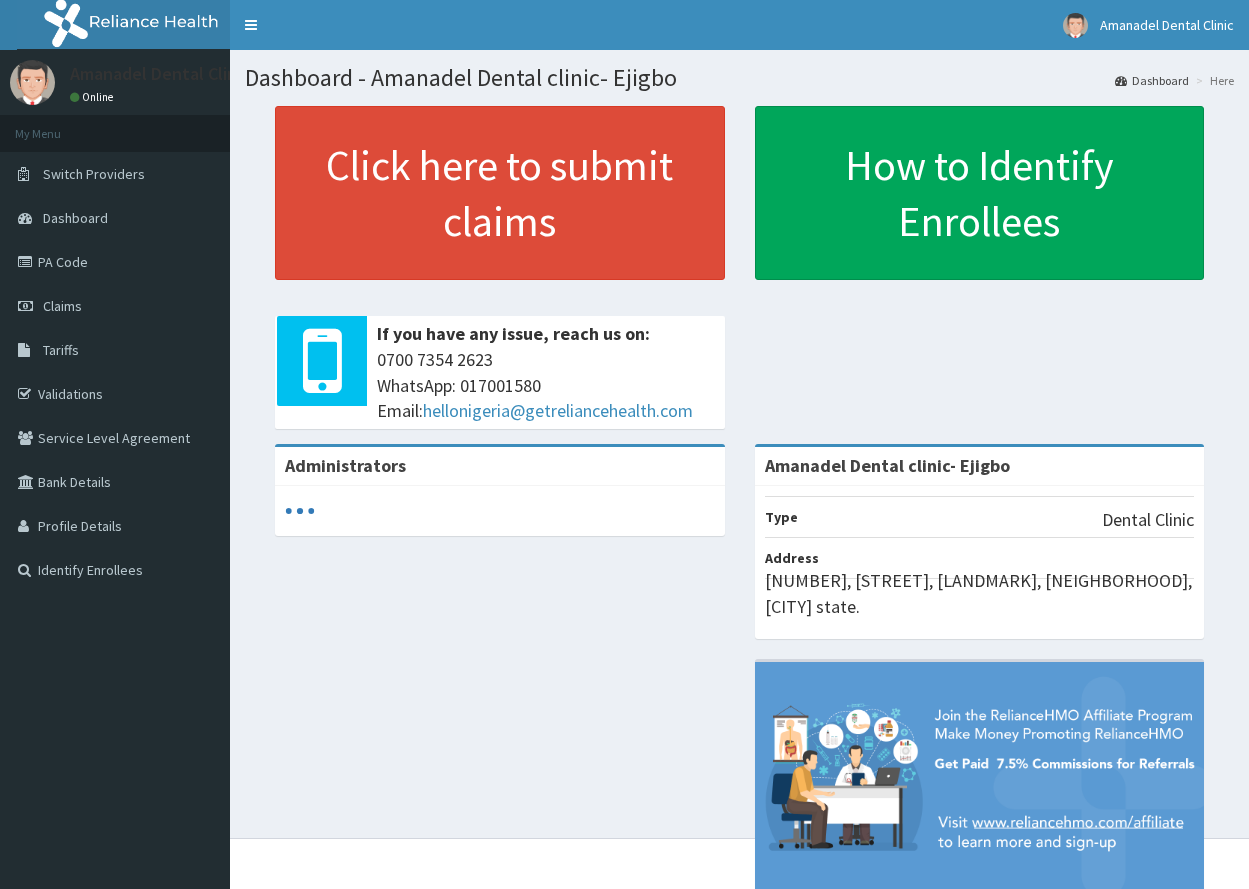 scroll, scrollTop: 0, scrollLeft: 0, axis: both 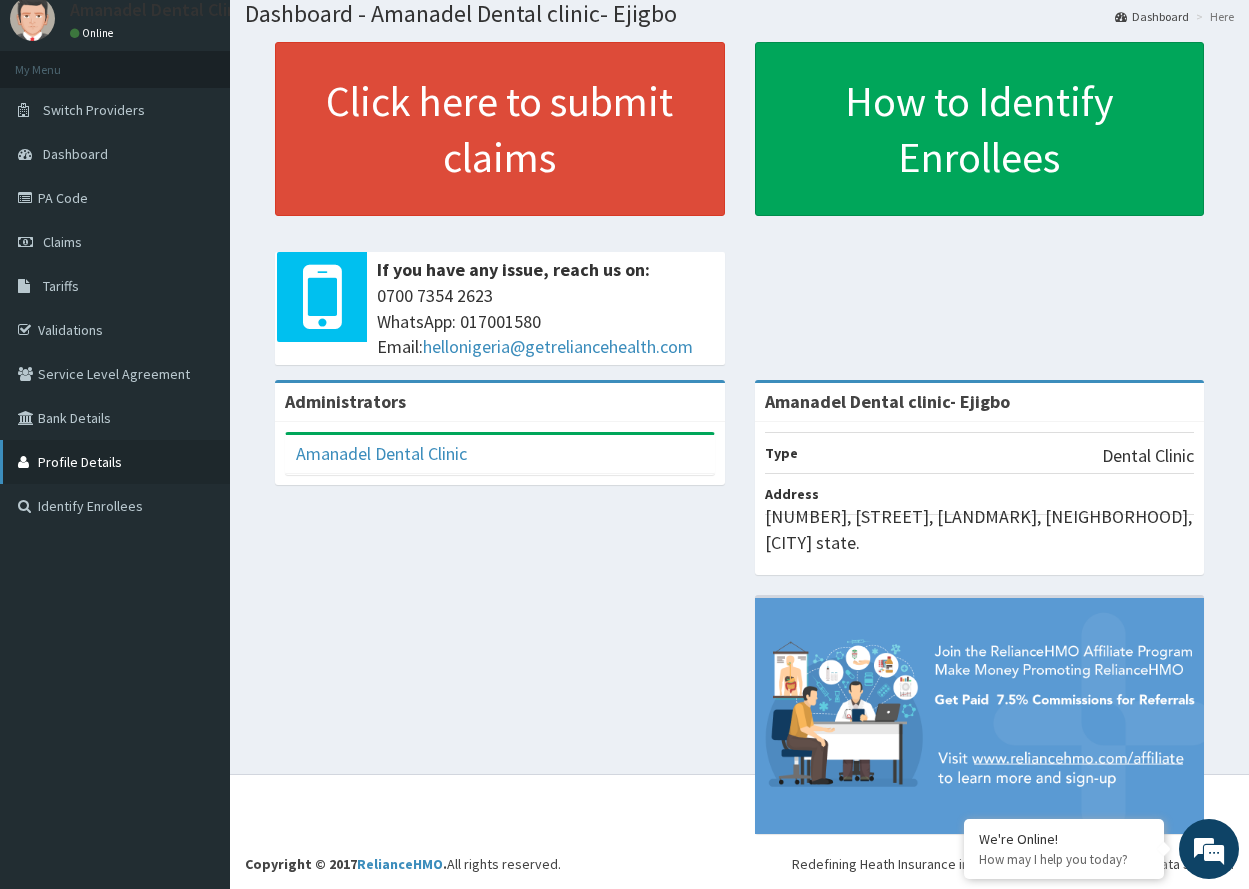 click on "Profile Details" at bounding box center (115, 462) 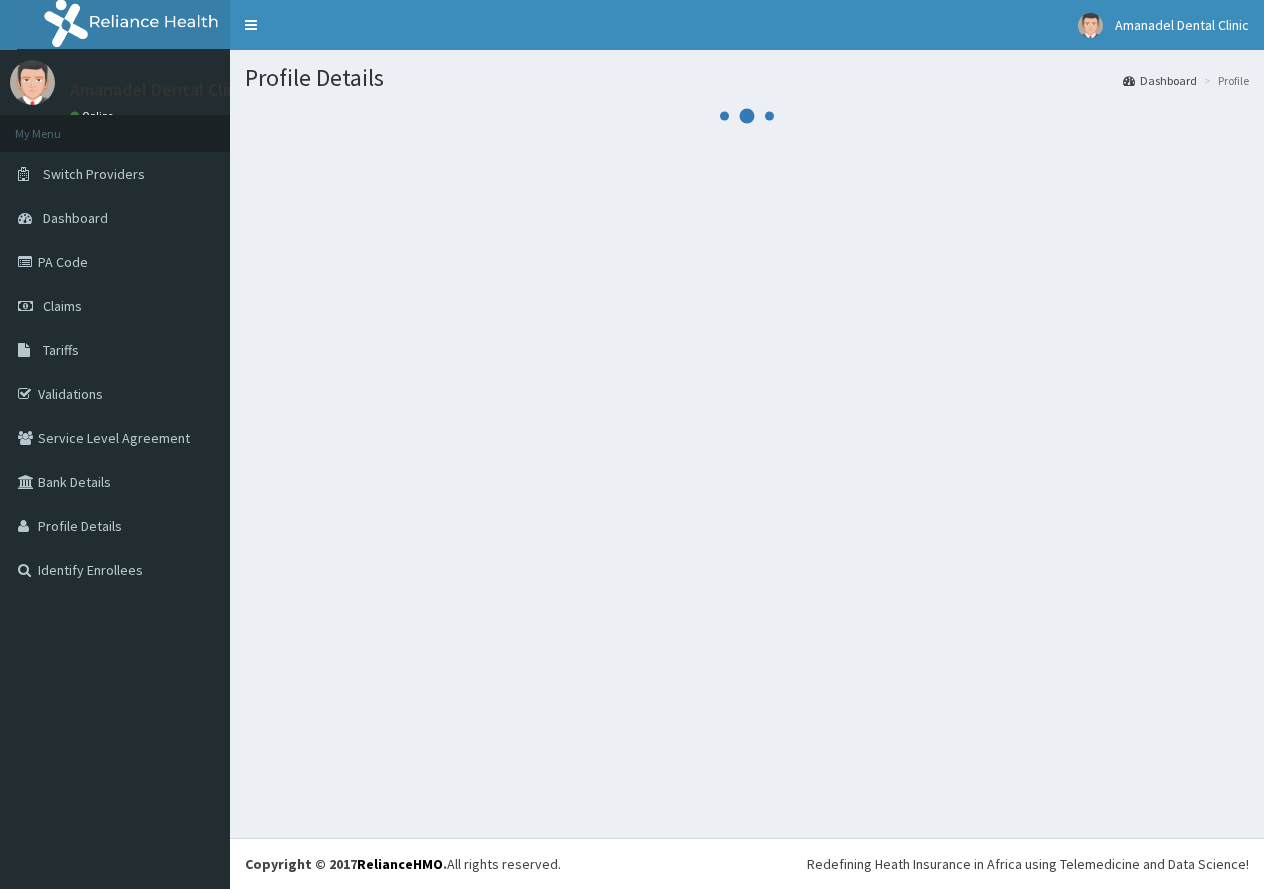 scroll, scrollTop: 0, scrollLeft: 0, axis: both 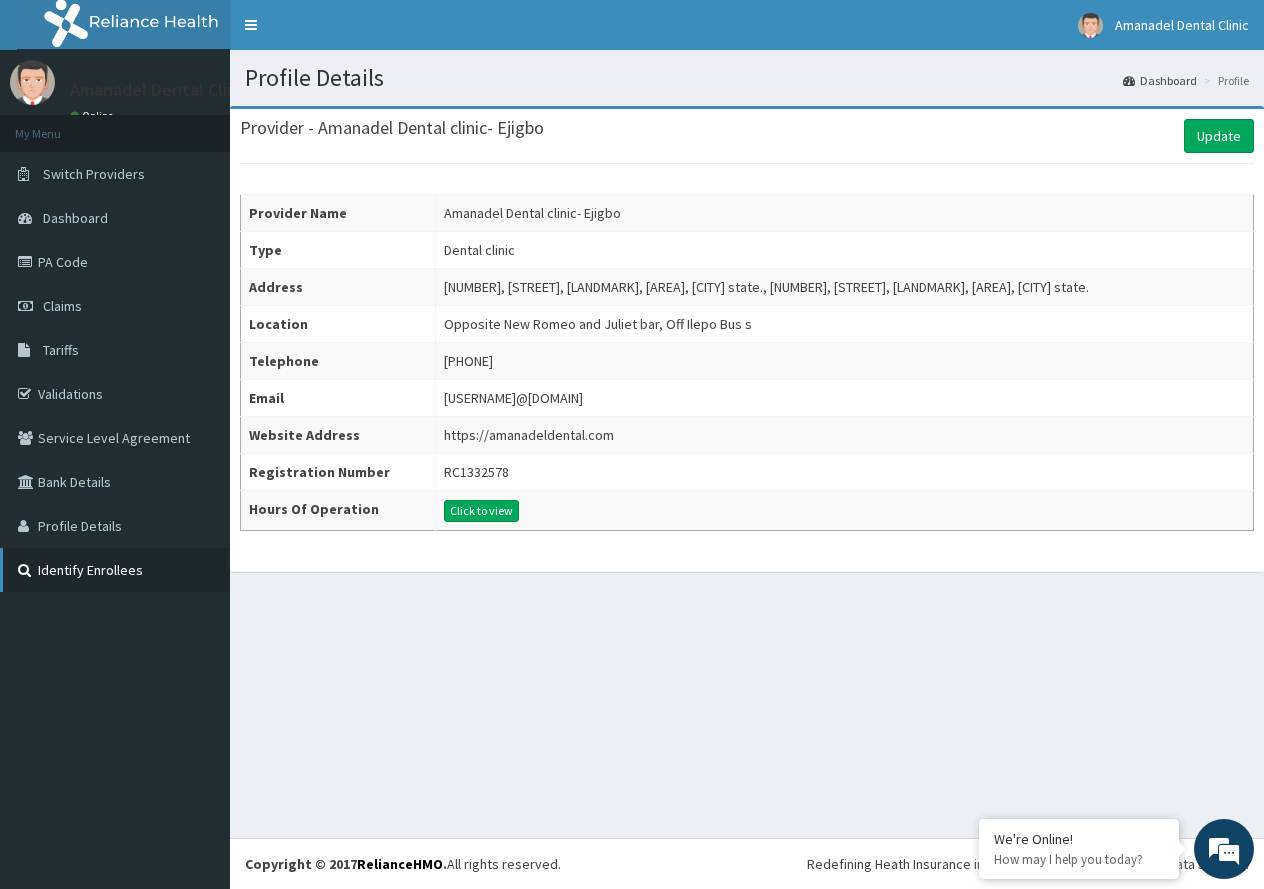 click on "Identify Enrollees" at bounding box center (115, 570) 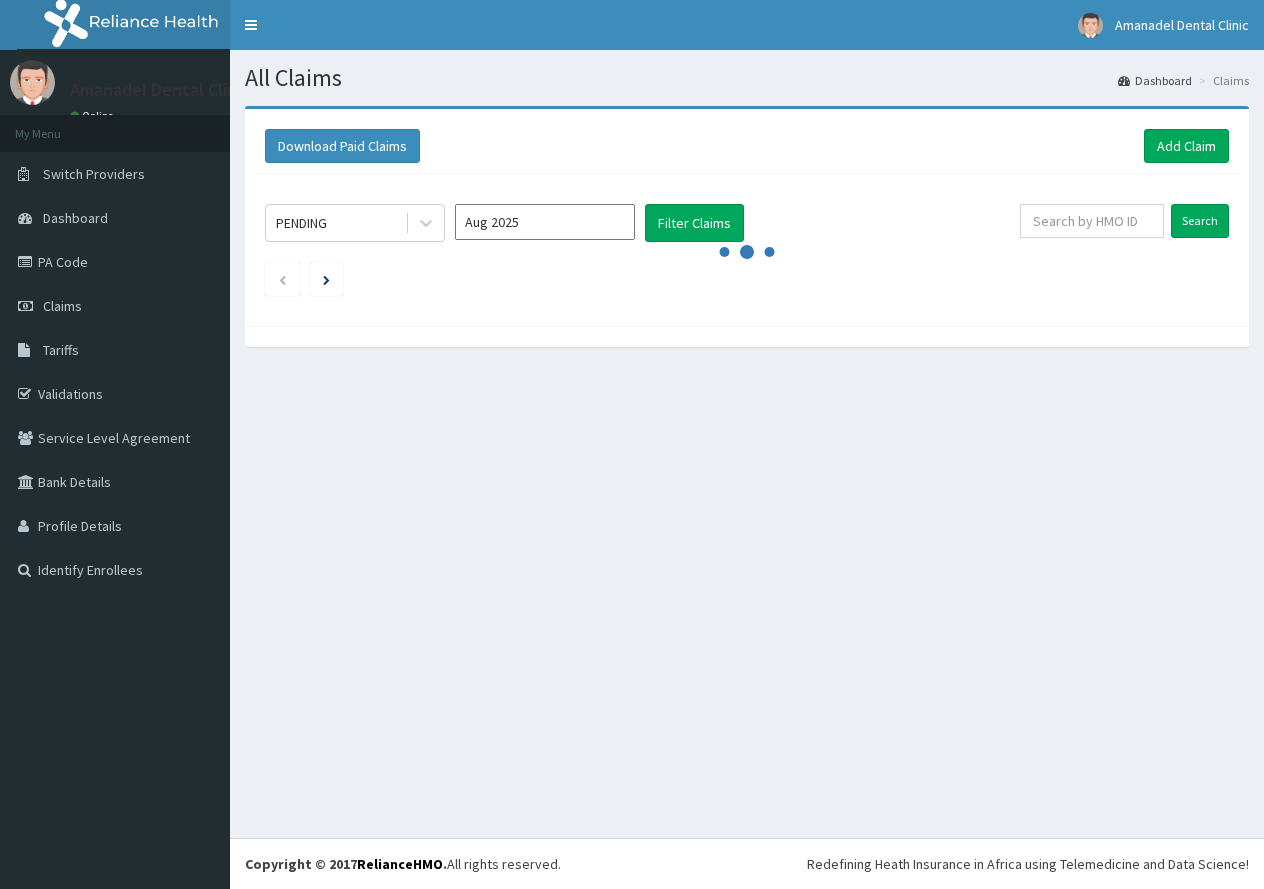 scroll, scrollTop: 0, scrollLeft: 0, axis: both 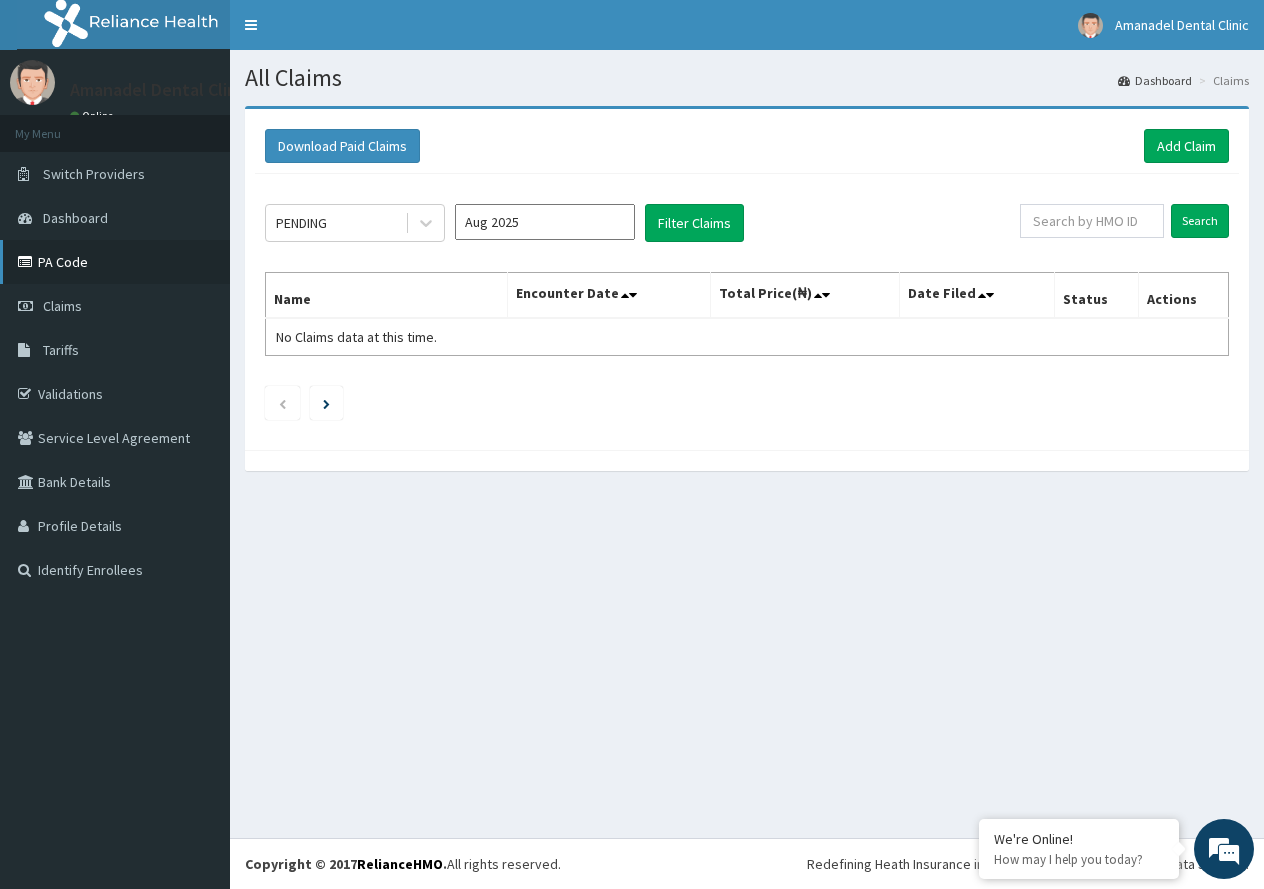 click on "PA Code" at bounding box center (115, 262) 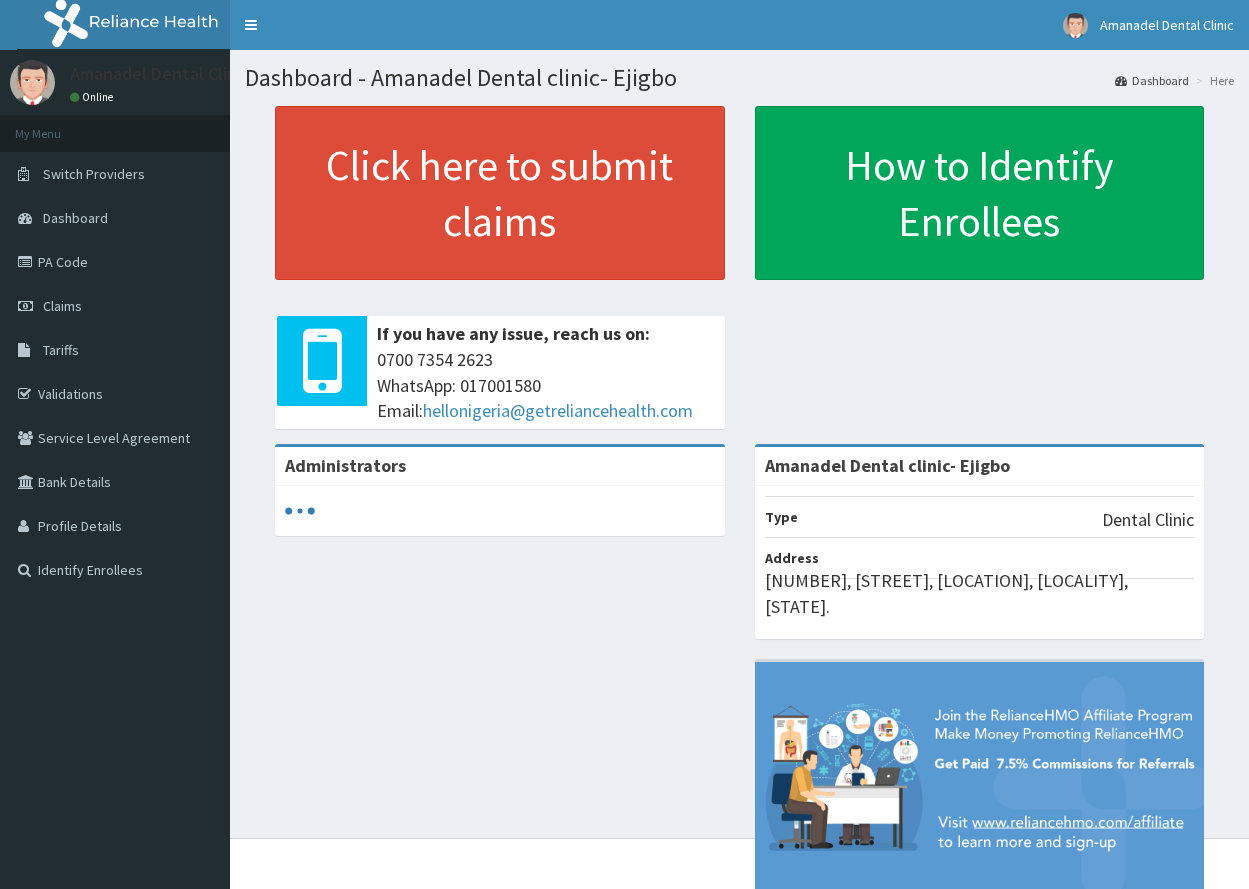 scroll, scrollTop: 0, scrollLeft: 0, axis: both 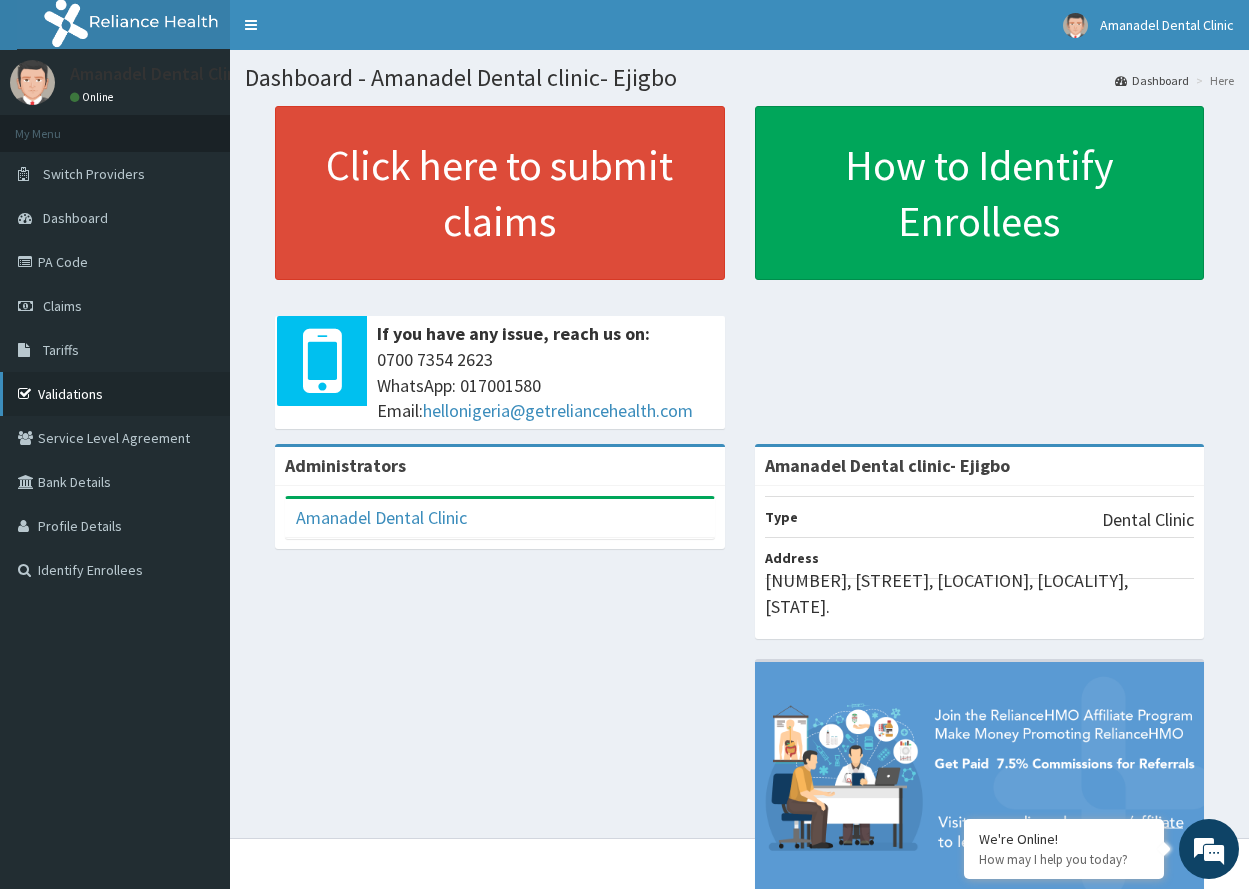 click on "Validations" at bounding box center [115, 394] 